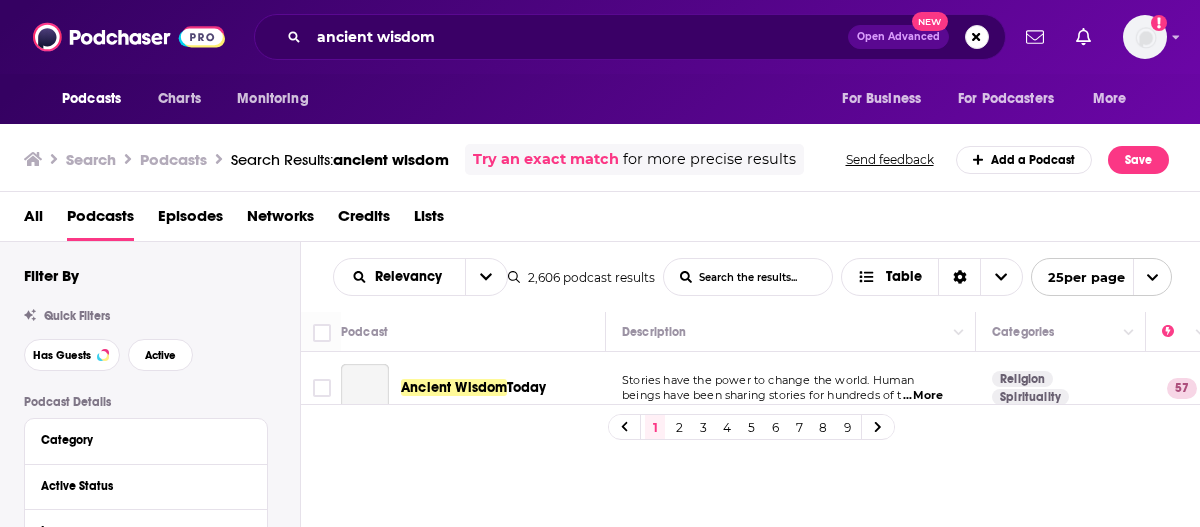 click on "Today" at bounding box center [526, 387] 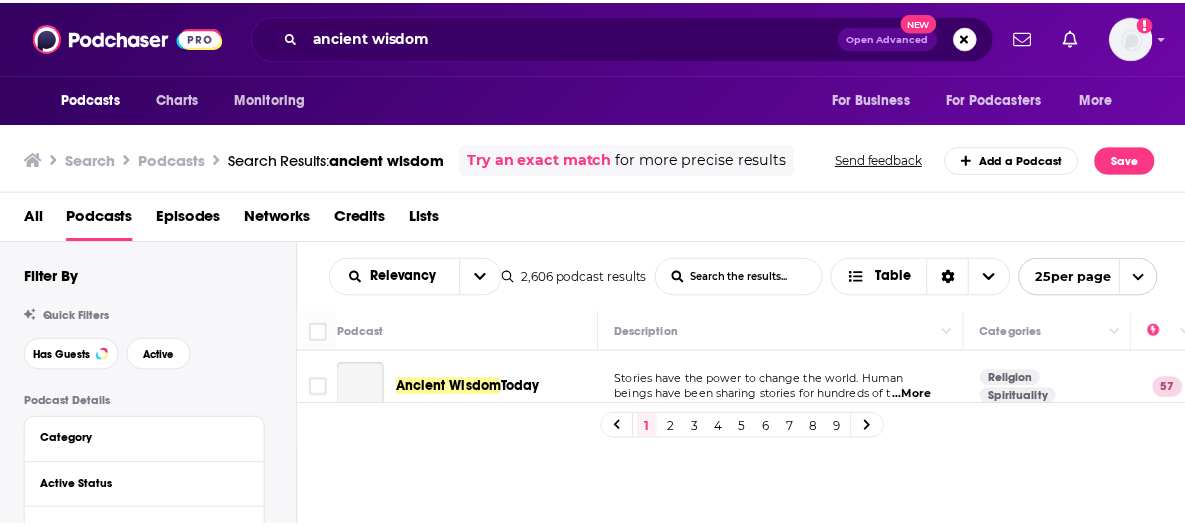 scroll, scrollTop: 0, scrollLeft: 0, axis: both 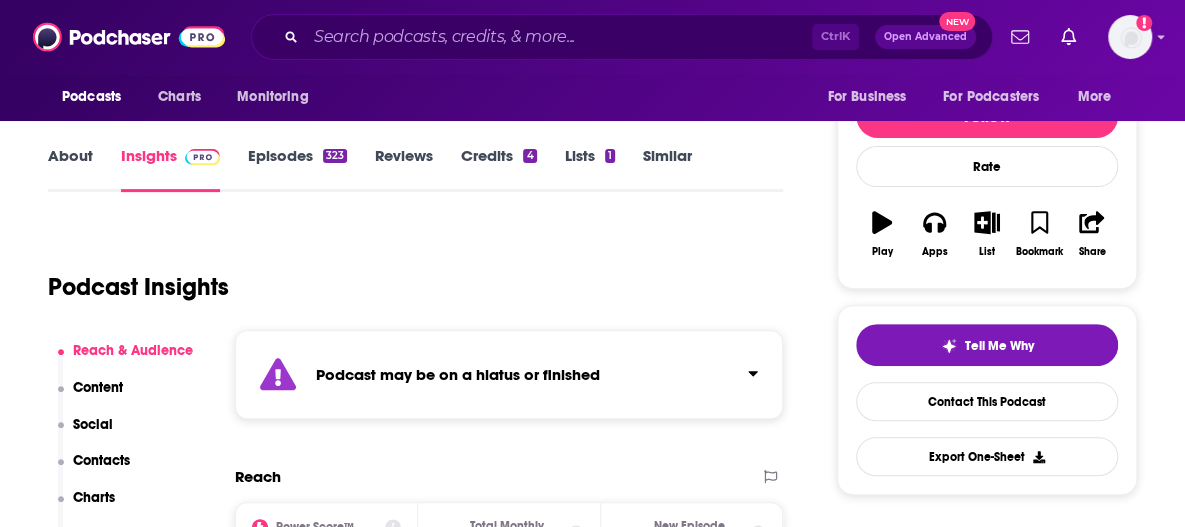 click on "Episodes 323" at bounding box center (297, 169) 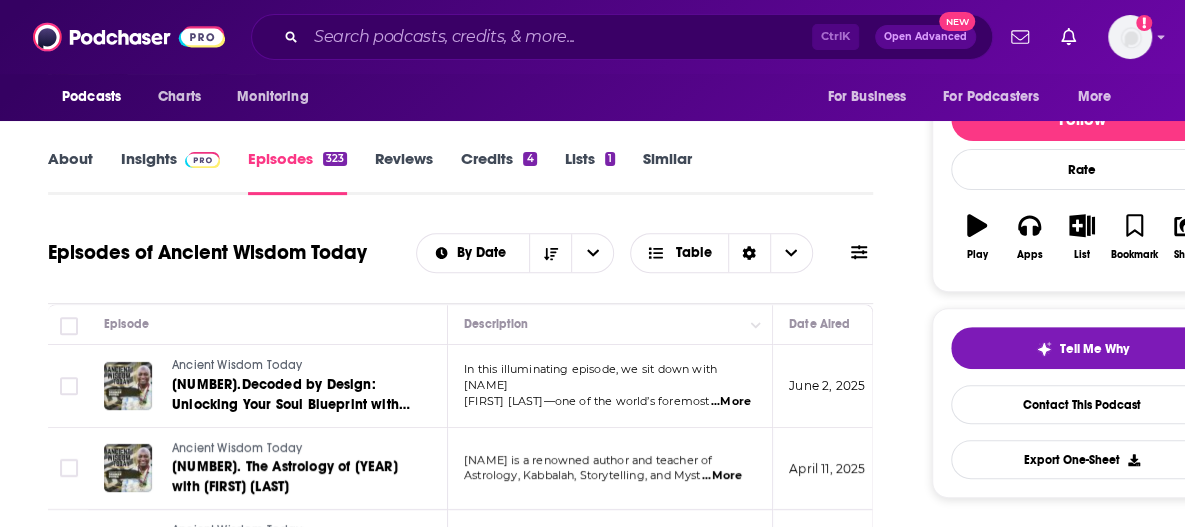 scroll, scrollTop: 230, scrollLeft: 0, axis: vertical 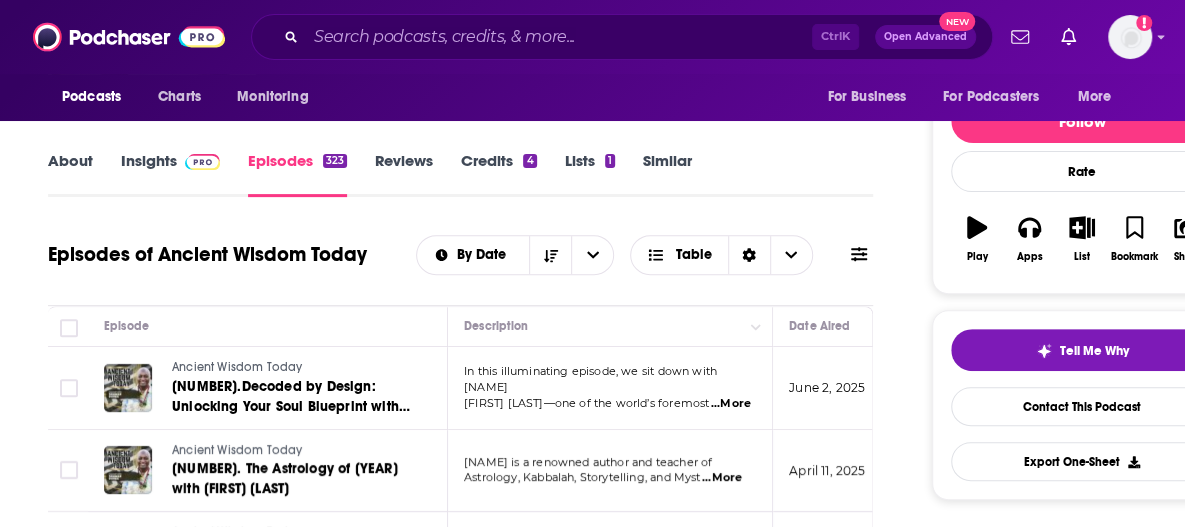 click on "About" at bounding box center [70, 174] 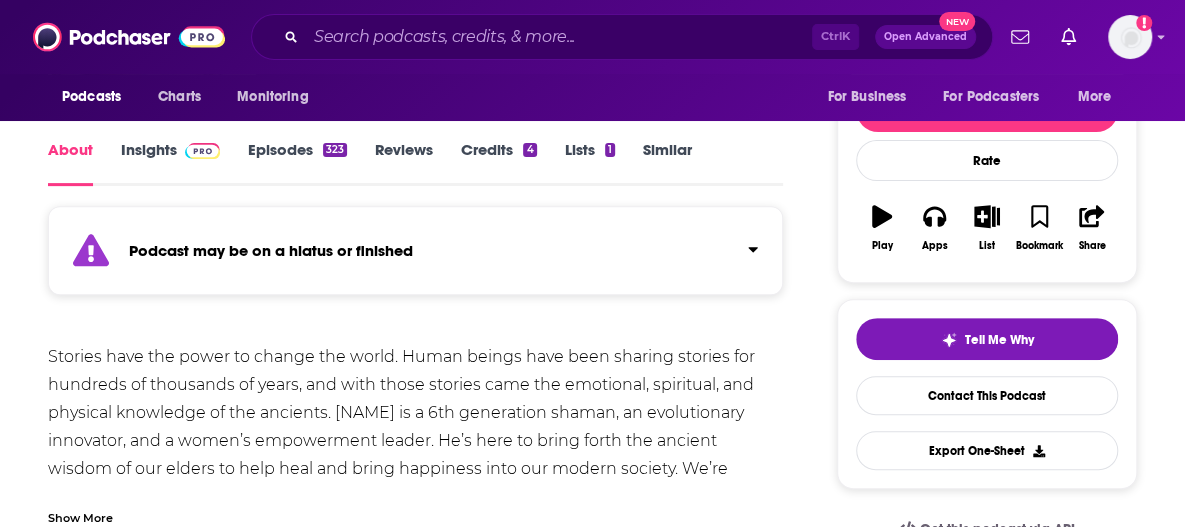 scroll, scrollTop: 282, scrollLeft: 0, axis: vertical 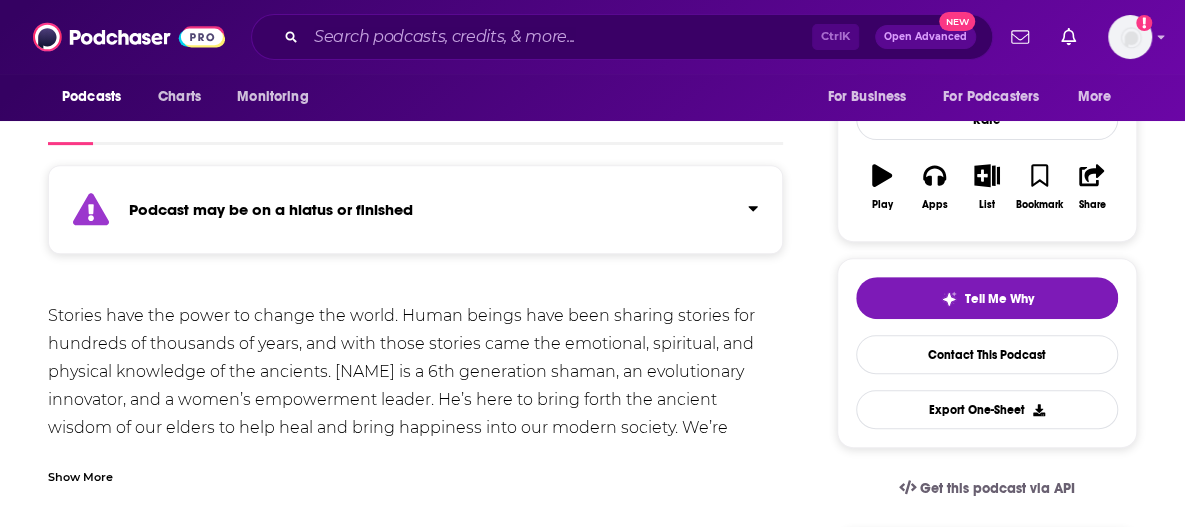click on "Podcast may be on a hiatus or finished" at bounding box center (415, 209) 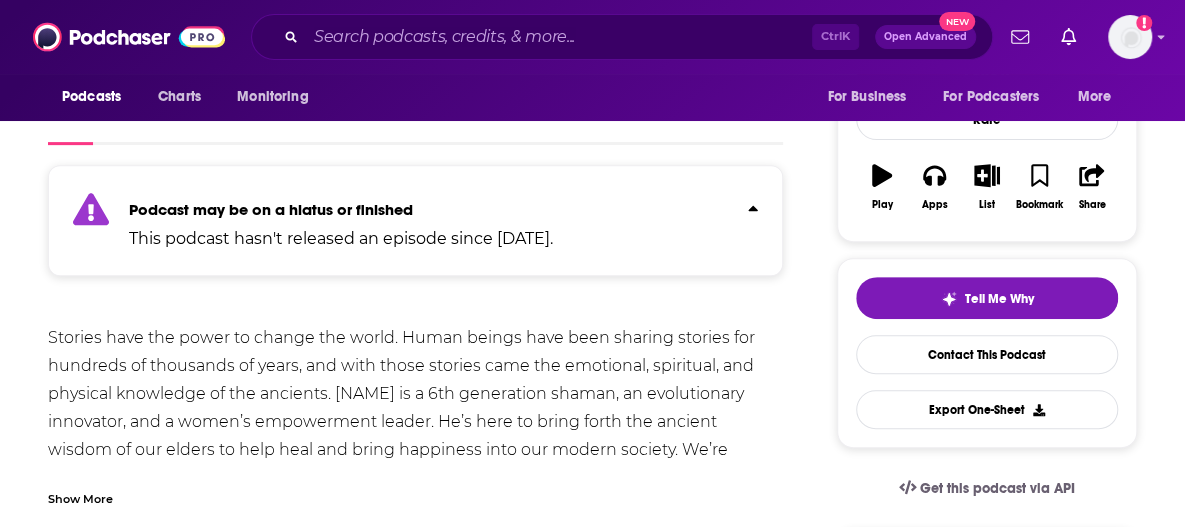 click on "Podcast may be on a hiatus or finished" at bounding box center (341, 209) 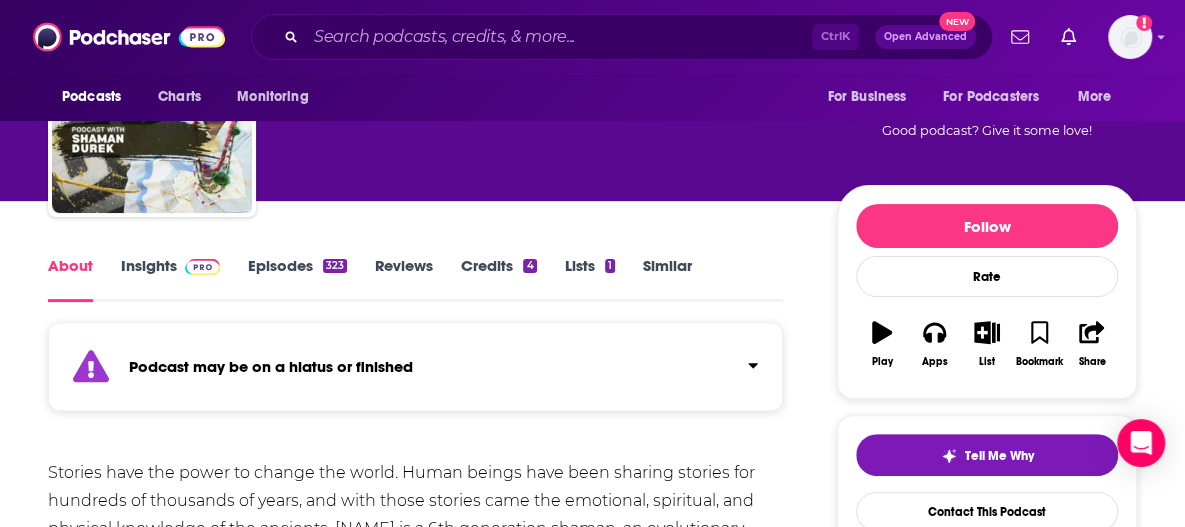 scroll, scrollTop: 126, scrollLeft: 0, axis: vertical 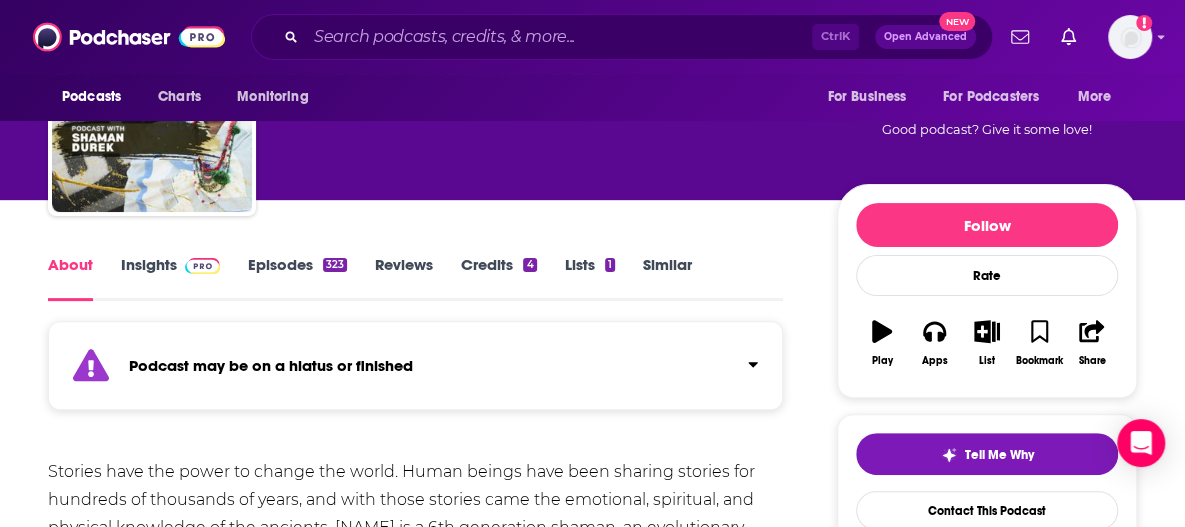 click at bounding box center [198, 264] 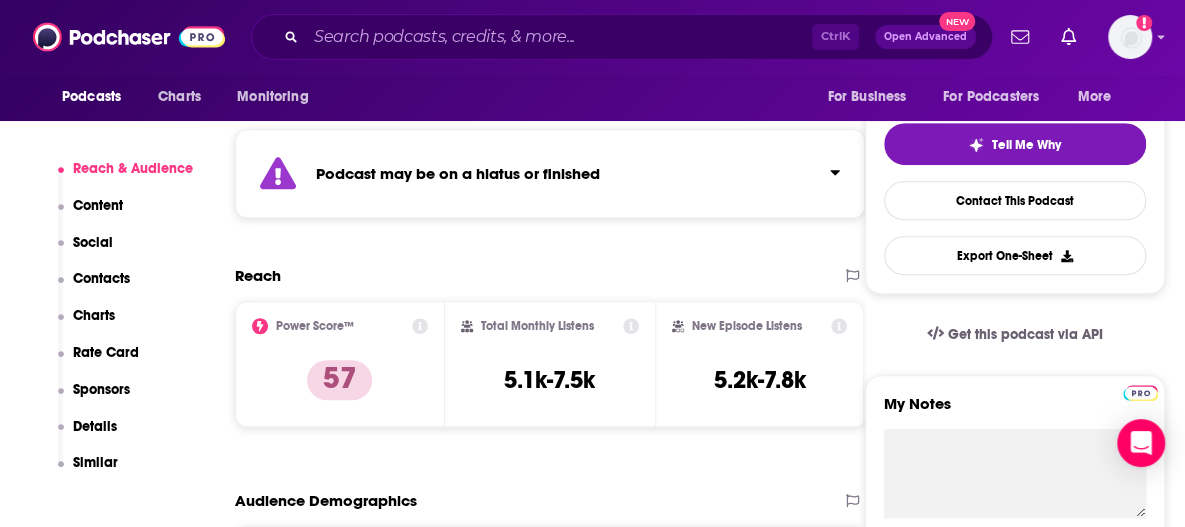 scroll, scrollTop: 630, scrollLeft: 0, axis: vertical 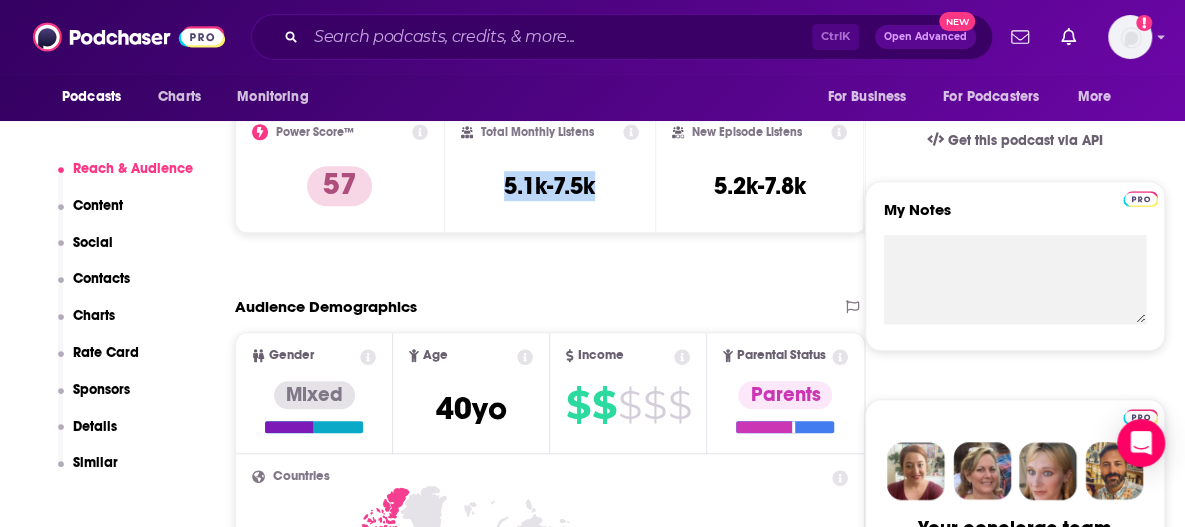 drag, startPoint x: 496, startPoint y: 195, endPoint x: 601, endPoint y: 201, distance: 105.17129 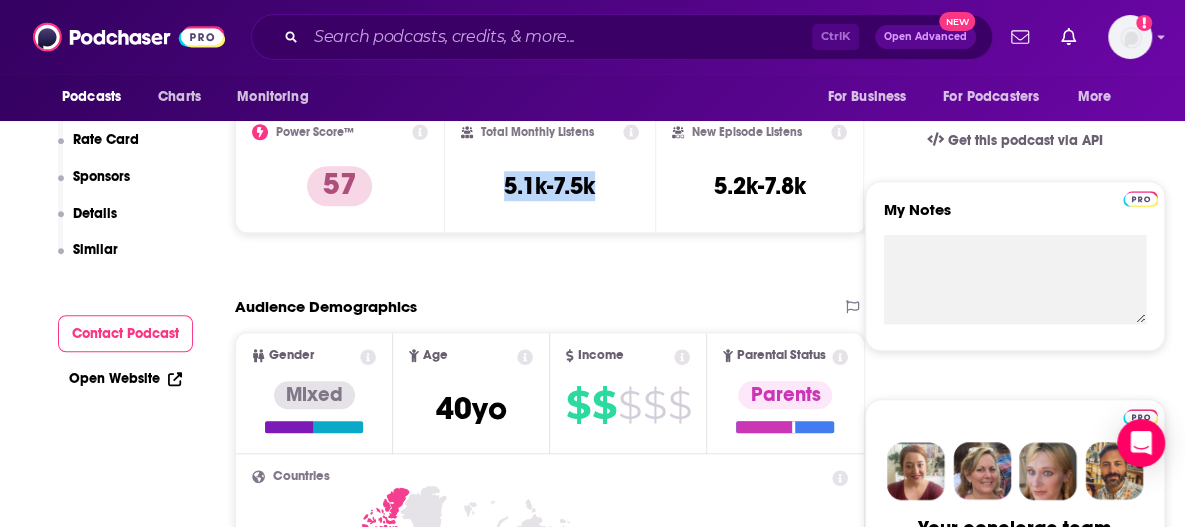 scroll, scrollTop: 0, scrollLeft: 0, axis: both 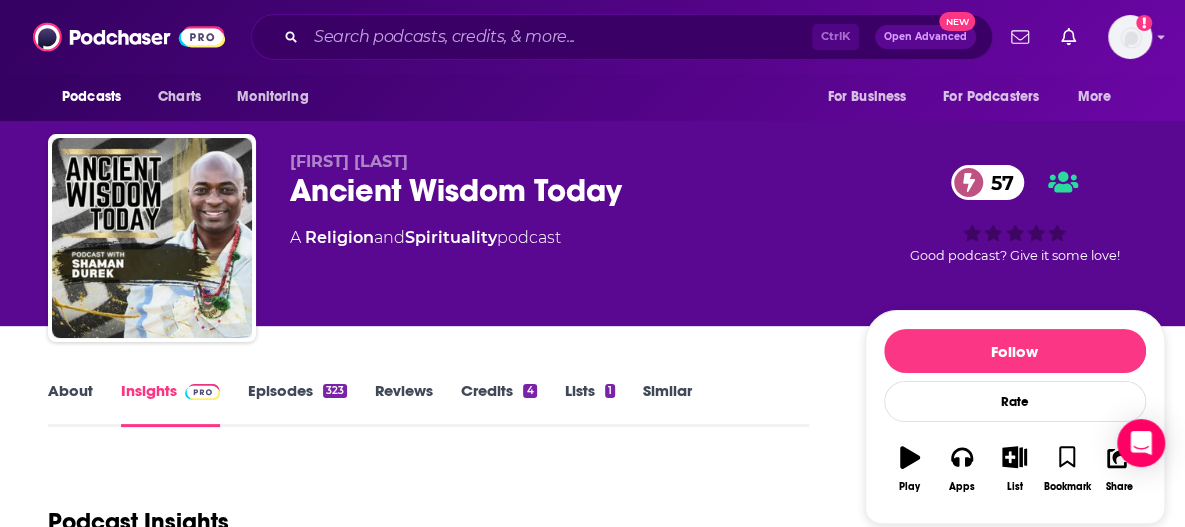 click on "About" at bounding box center (70, 404) 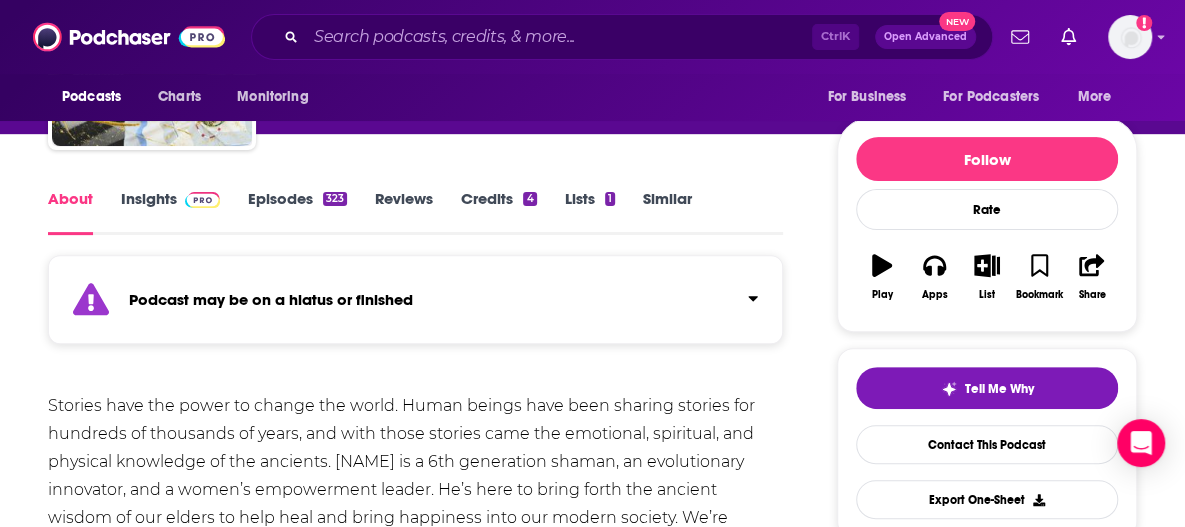 scroll, scrollTop: 193, scrollLeft: 0, axis: vertical 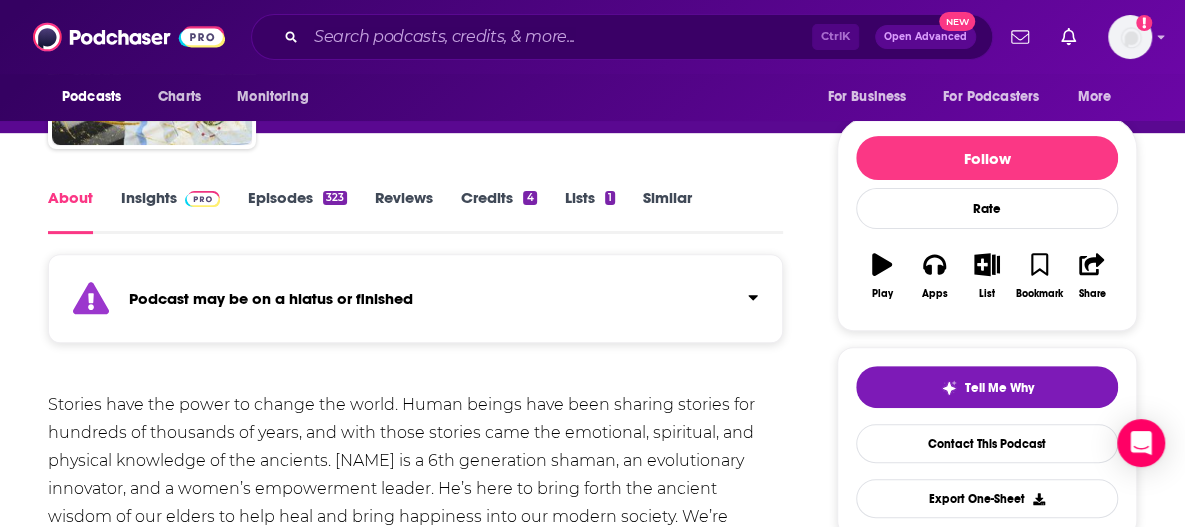 click on "Episodes 323" at bounding box center (297, 211) 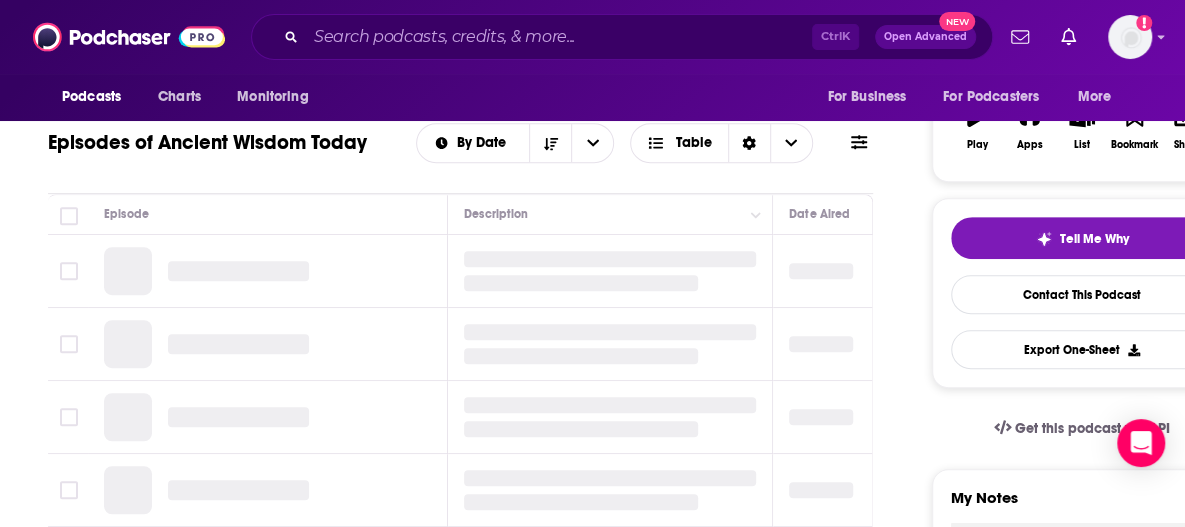 scroll, scrollTop: 391, scrollLeft: 0, axis: vertical 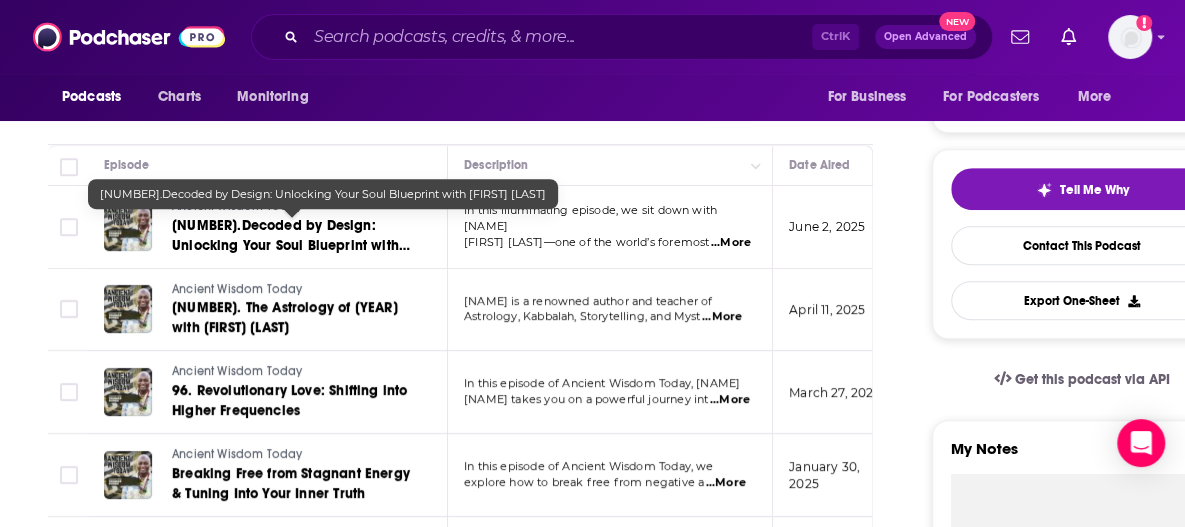 click on "[NUMBER].Decoded by Design: Unlocking Your Soul Blueprint with [FIRST] [LAST]" at bounding box center [291, 245] 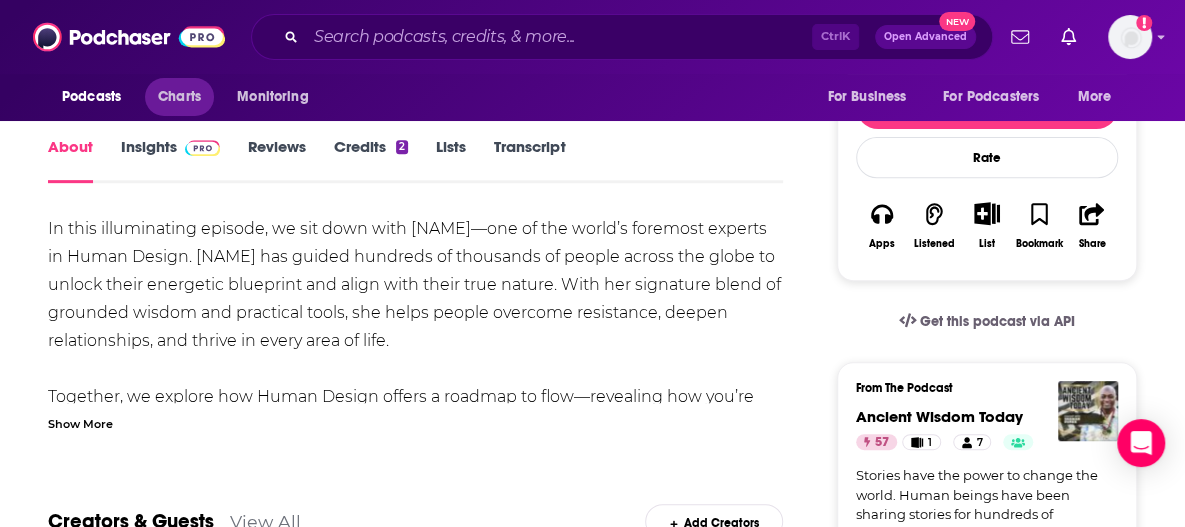 scroll, scrollTop: 234, scrollLeft: 0, axis: vertical 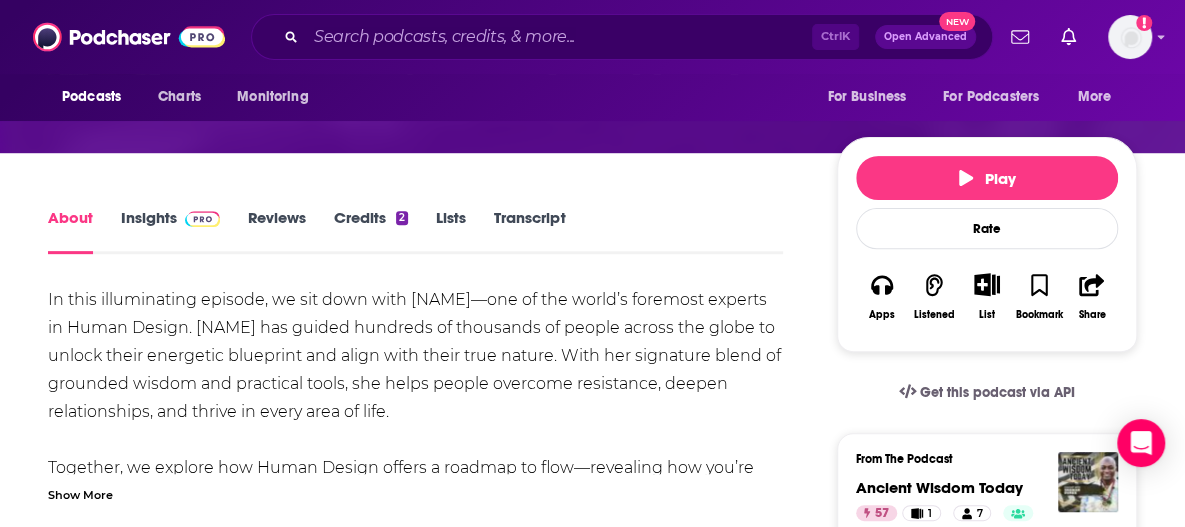 click on "Insights" at bounding box center [170, 231] 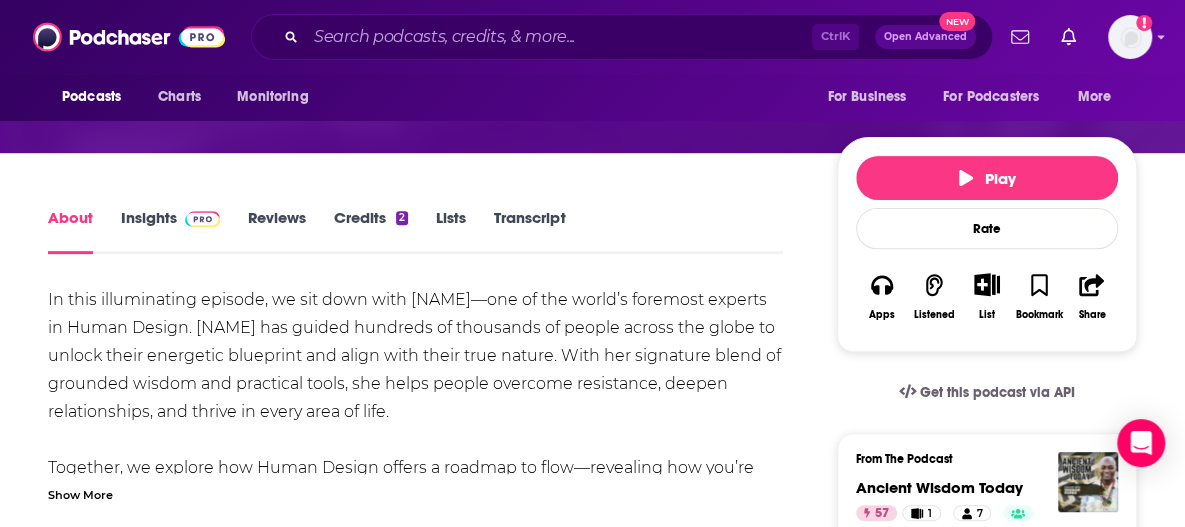 scroll, scrollTop: 0, scrollLeft: 0, axis: both 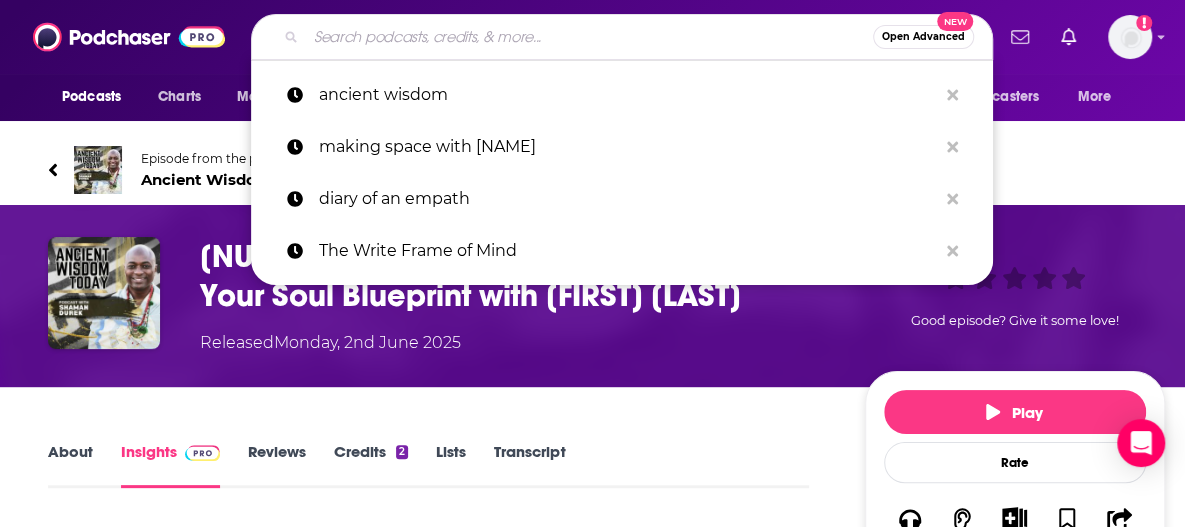 click at bounding box center [589, 37] 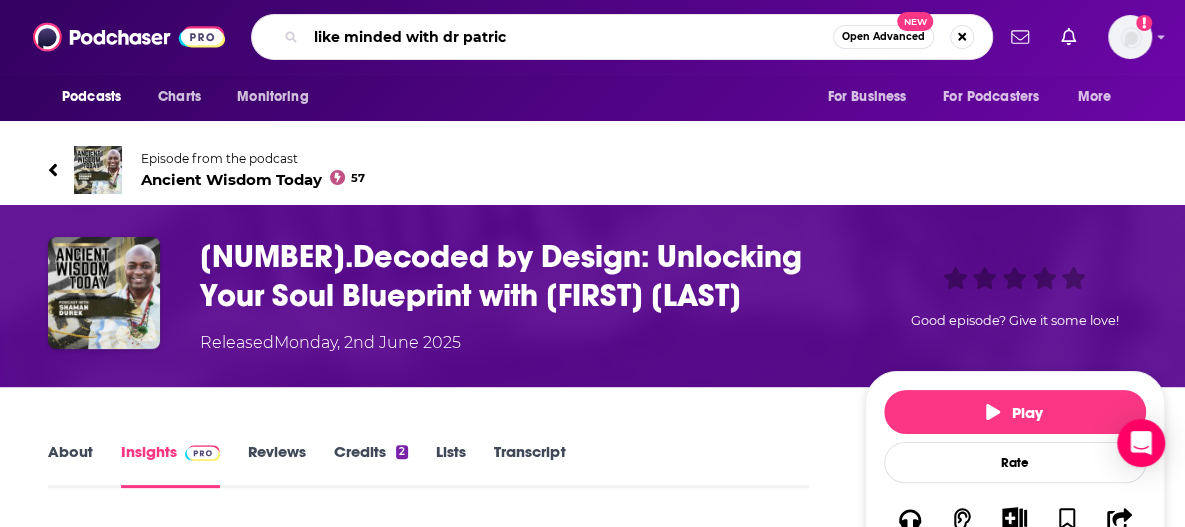 type on "like minded with dr patrice" 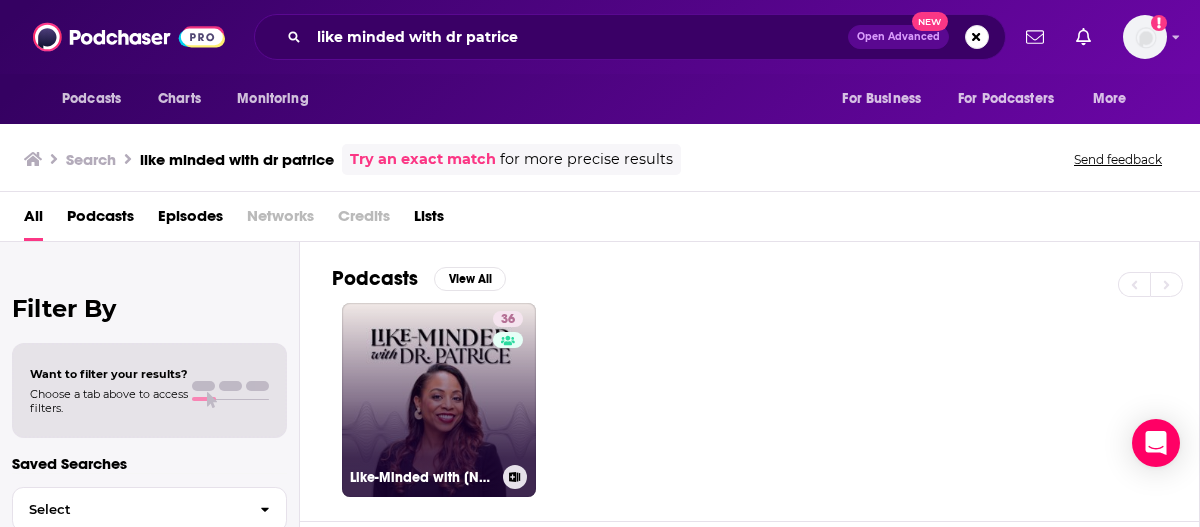 click on "[NUMBER] Like-Minded with Dr. [LAST]" at bounding box center [439, 400] 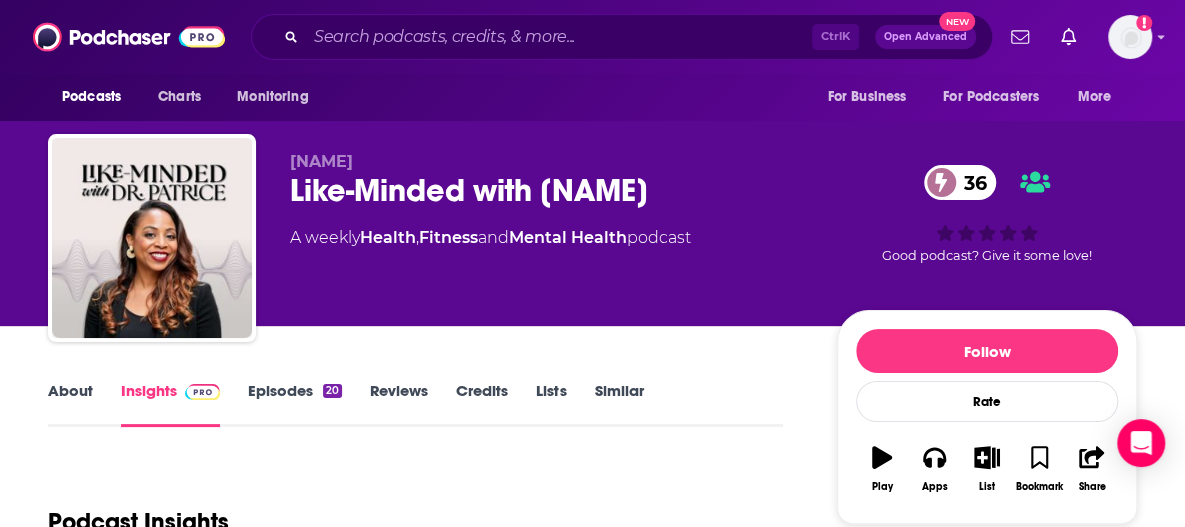 click on "About Insights Episodes 20 Reviews Credits Lists Similar Podcast Insights Reach & Audience Content Social Contacts Charts Rate Card Sponsors Details Similar Contact Podcast Open Website  Reach Power Score™ 36 Total Monthly Listens Under 1.1k New Episode Listens 1.3k-2.7k Why are episode listens higher than total listens?  This may occur when a podcast publishes infrequently or is currently on hiatus, as total listens will often spike with the release of a new episode. Contact the podcast for precise listenership. Check out our   reach numbers & relationships support article. Export One-Sheet Audience Demographics Gender Female Age 30 yo Parental Status Not Parents Countries 1 United States 2 United Kingdom 3 Canada 4 Australia 5 India Education Level Mostly  Higher Education Content Political Skew Not Available Socials This podcast does not have social handles yet. Contacts   RSS   Podcast Email [NAME] [NAME] That's all there is! Charts All Charts" at bounding box center (592, 5343) 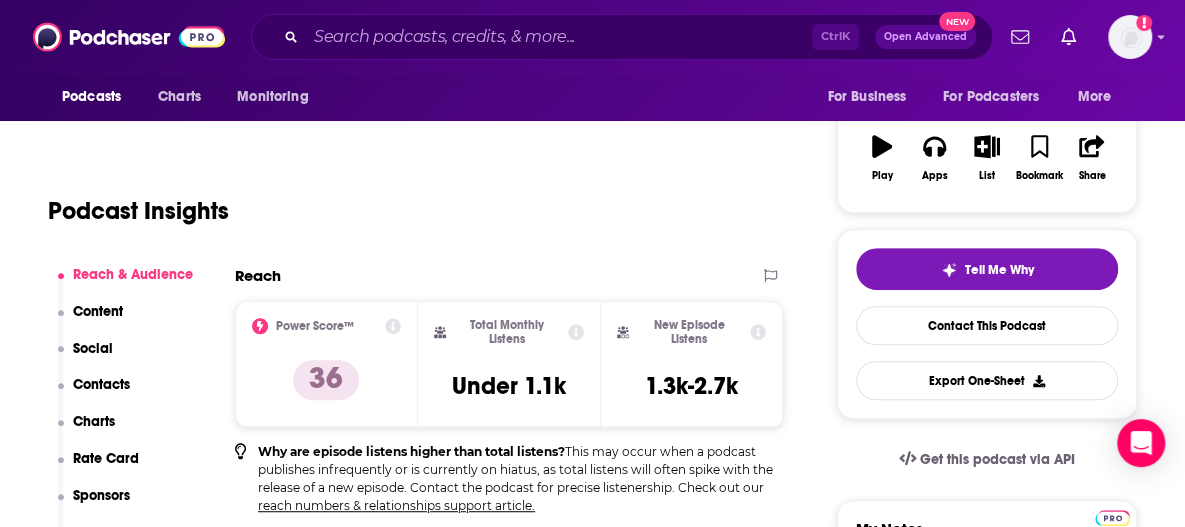 scroll, scrollTop: 326, scrollLeft: 0, axis: vertical 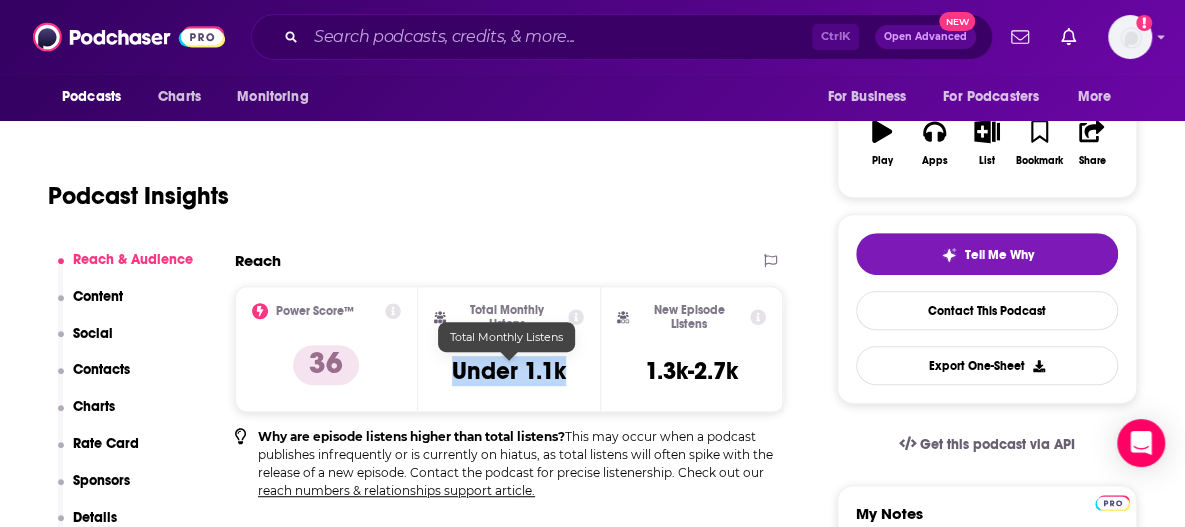 drag, startPoint x: 452, startPoint y: 370, endPoint x: 581, endPoint y: 375, distance: 129.09686 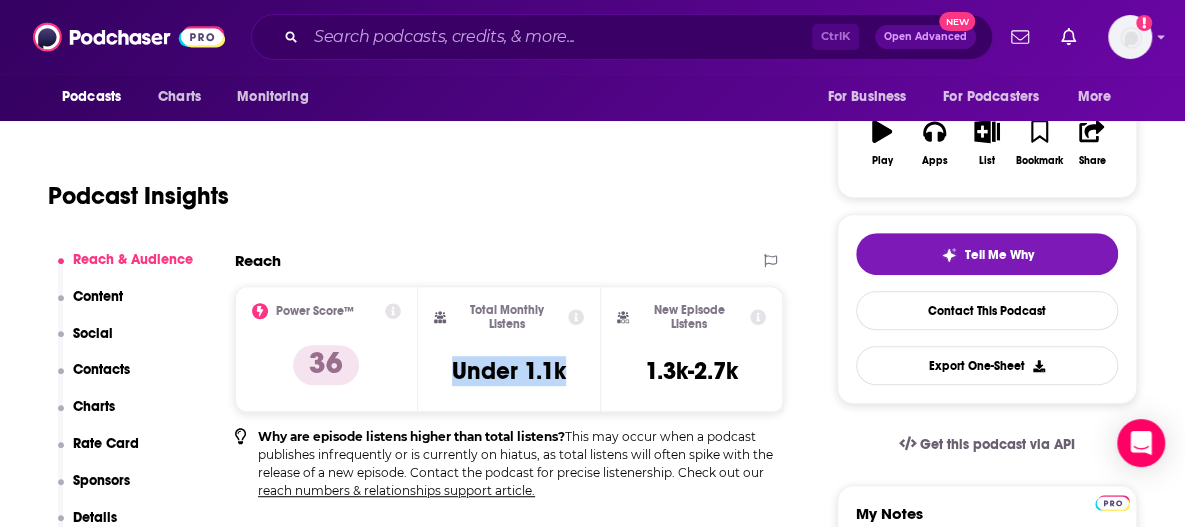 copy on "Under 1.1k" 